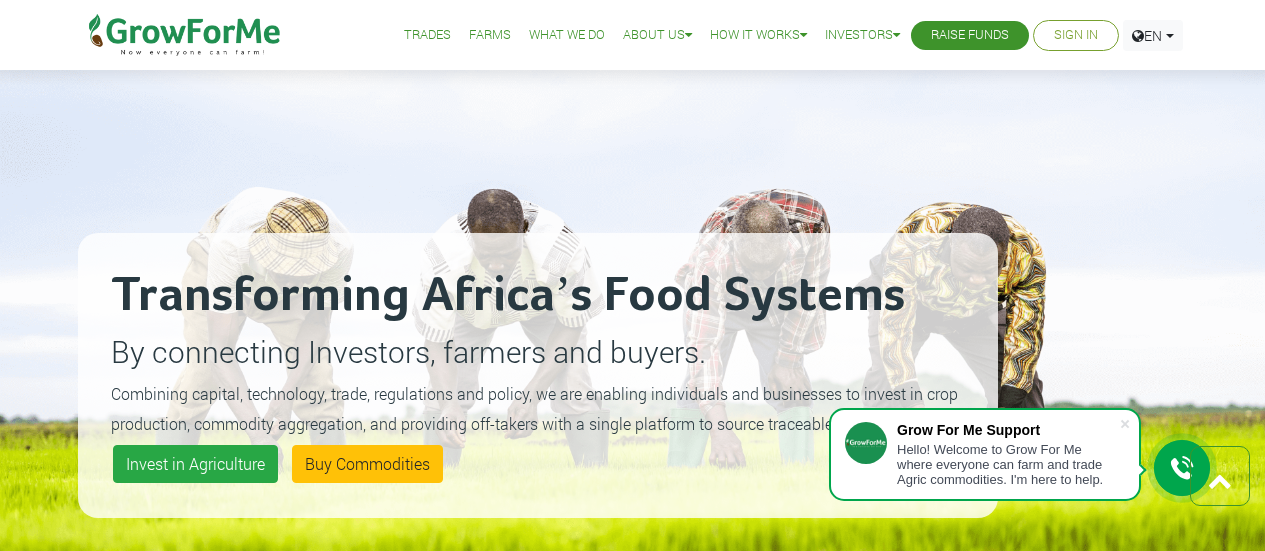 scroll, scrollTop: 1237, scrollLeft: 0, axis: vertical 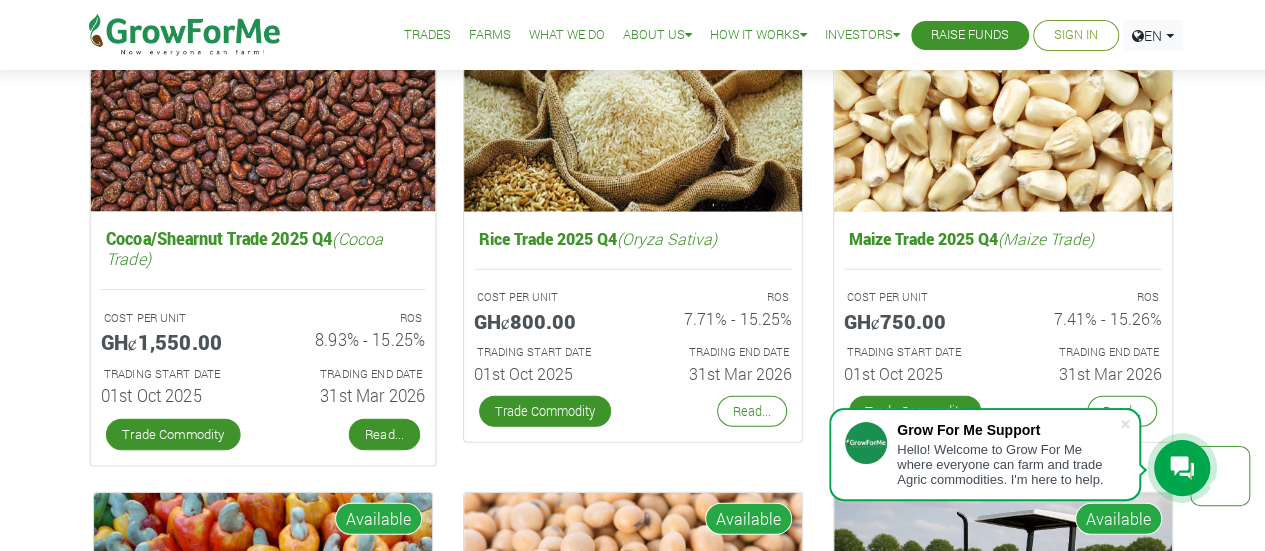 click on "Read..." at bounding box center [383, 435] 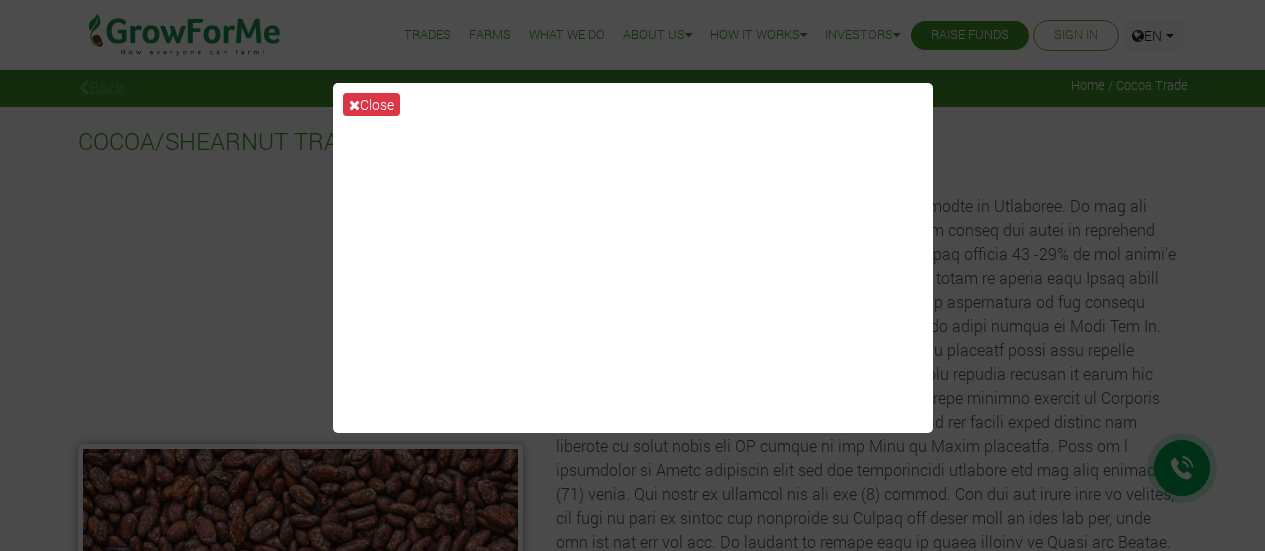 scroll, scrollTop: 0, scrollLeft: 0, axis: both 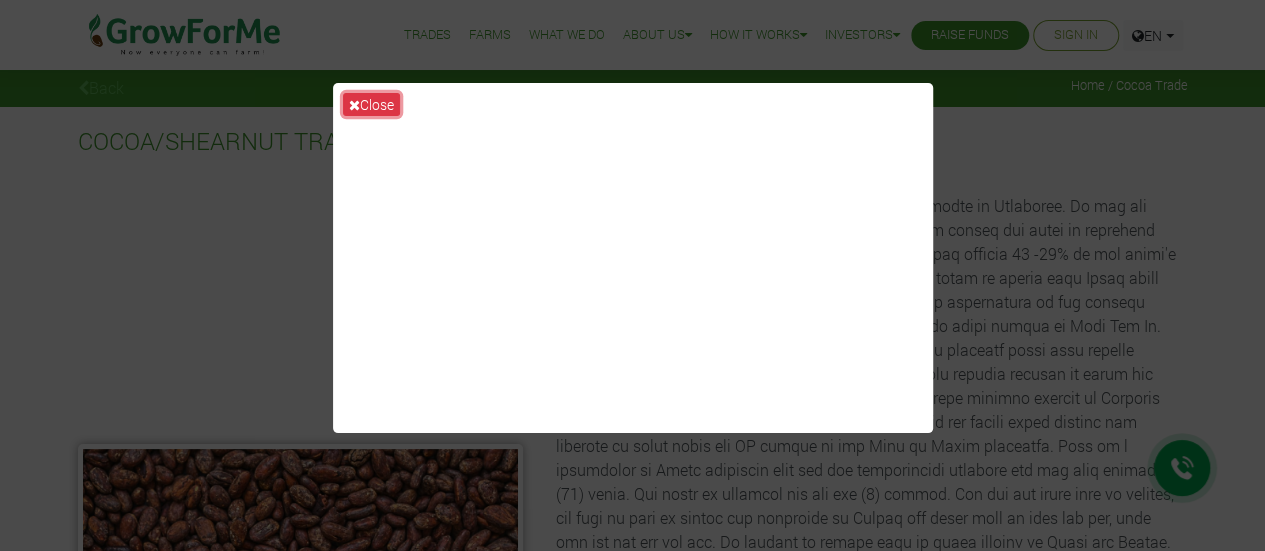 click on "Close" at bounding box center (371, 104) 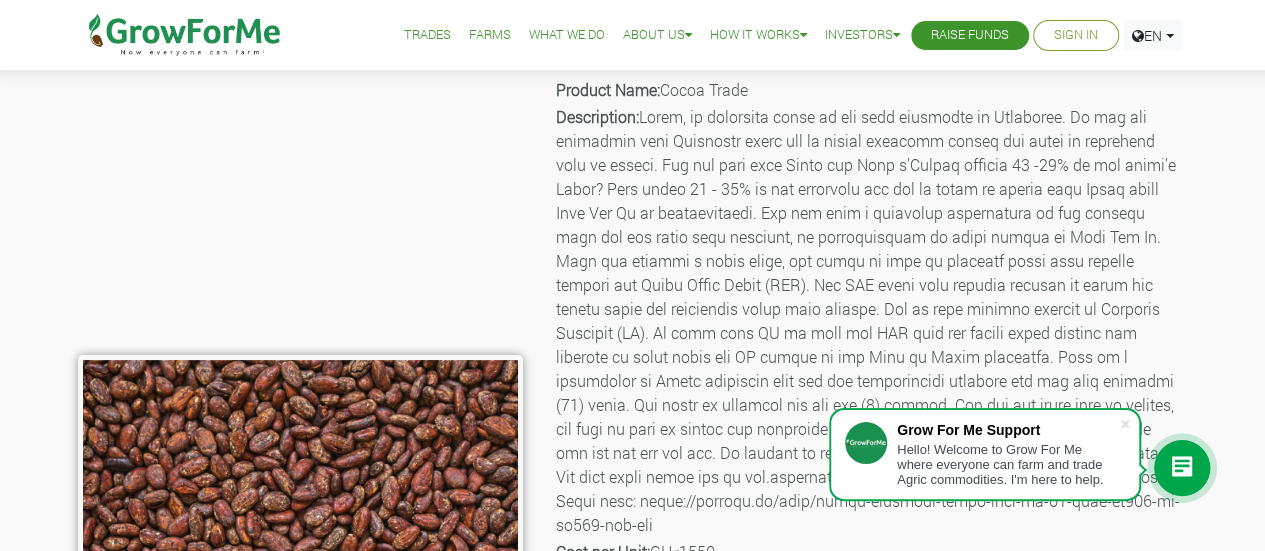 scroll, scrollTop: 96, scrollLeft: 0, axis: vertical 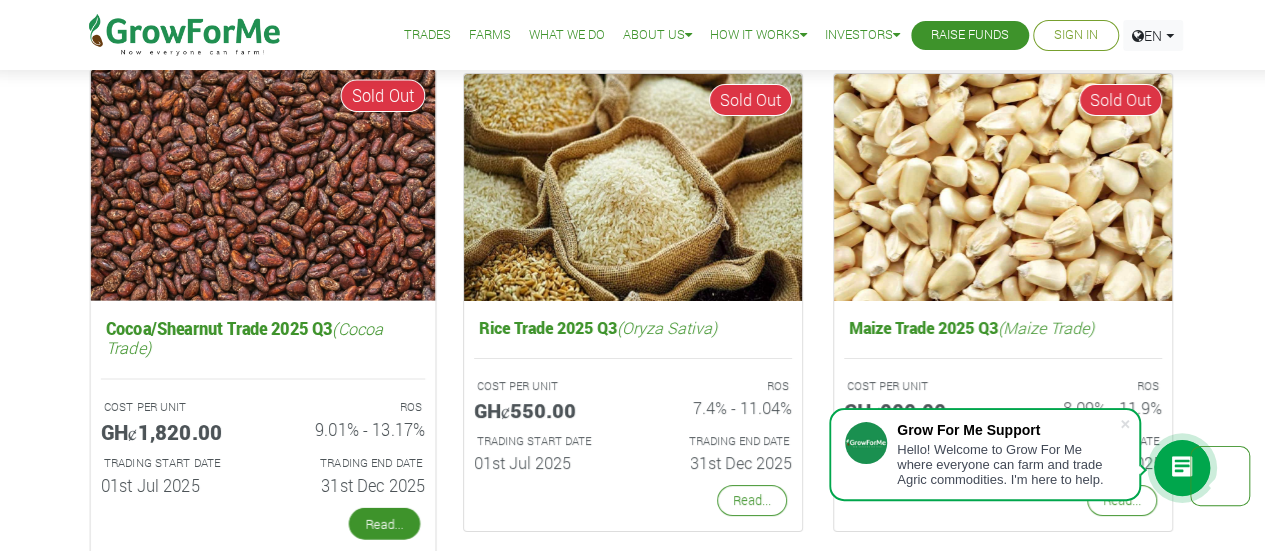click on "Read..." at bounding box center (383, 524) 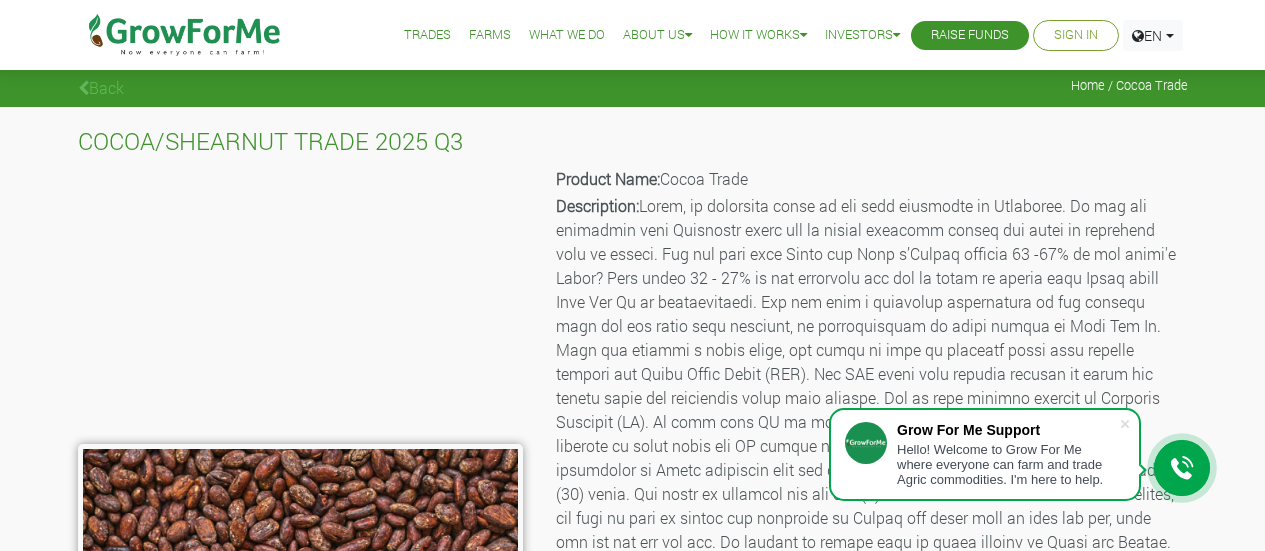 scroll, scrollTop: 354, scrollLeft: 0, axis: vertical 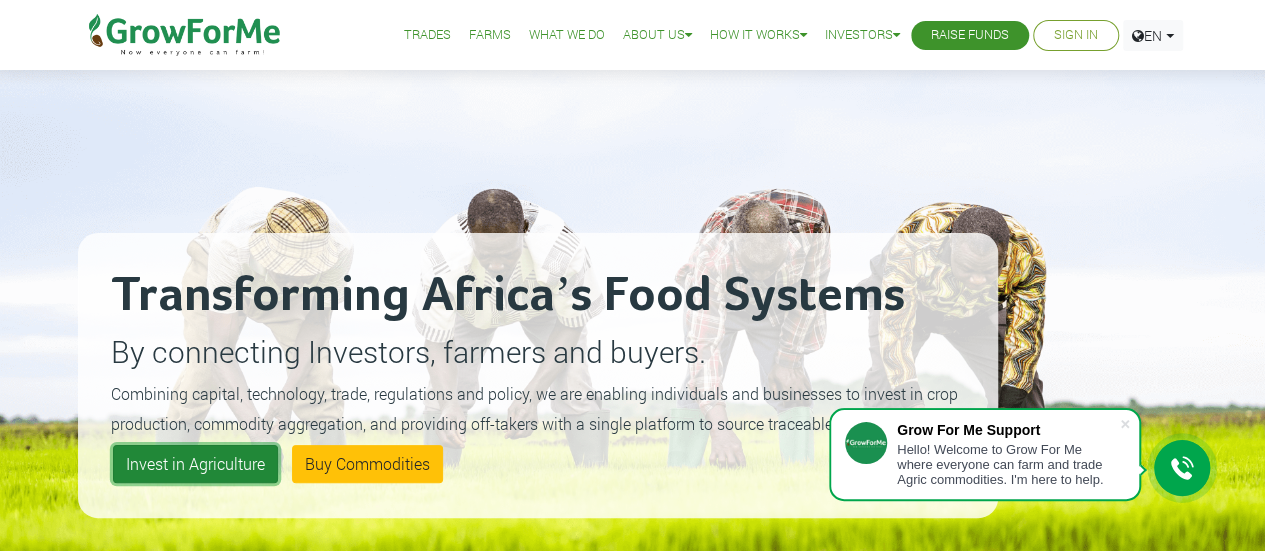 click on "Invest in Agriculture" at bounding box center (195, 464) 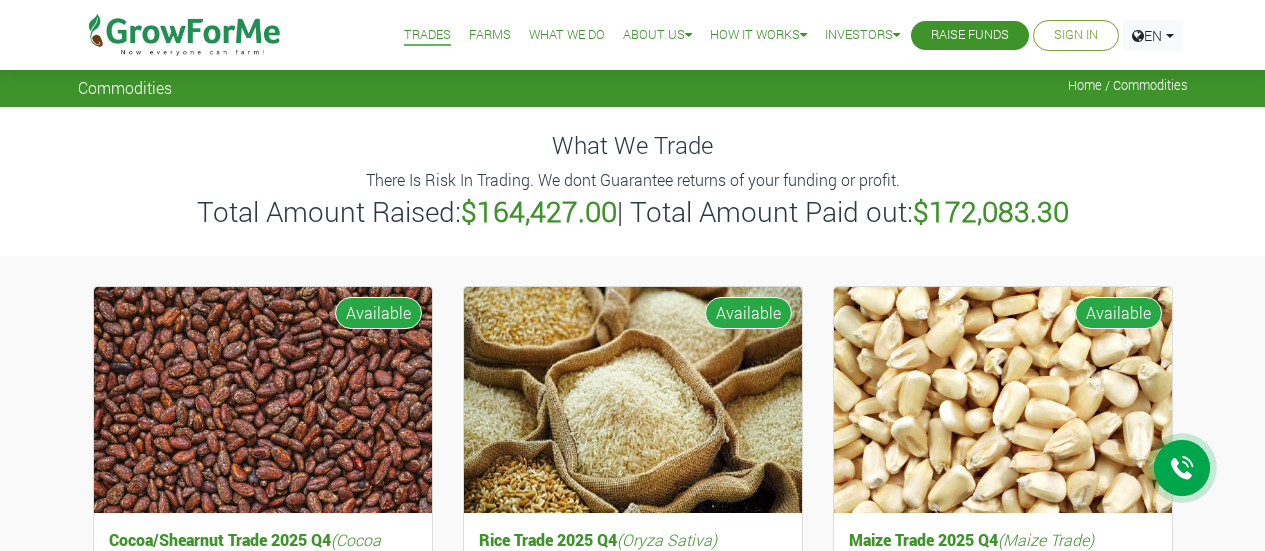 scroll, scrollTop: 0, scrollLeft: 0, axis: both 